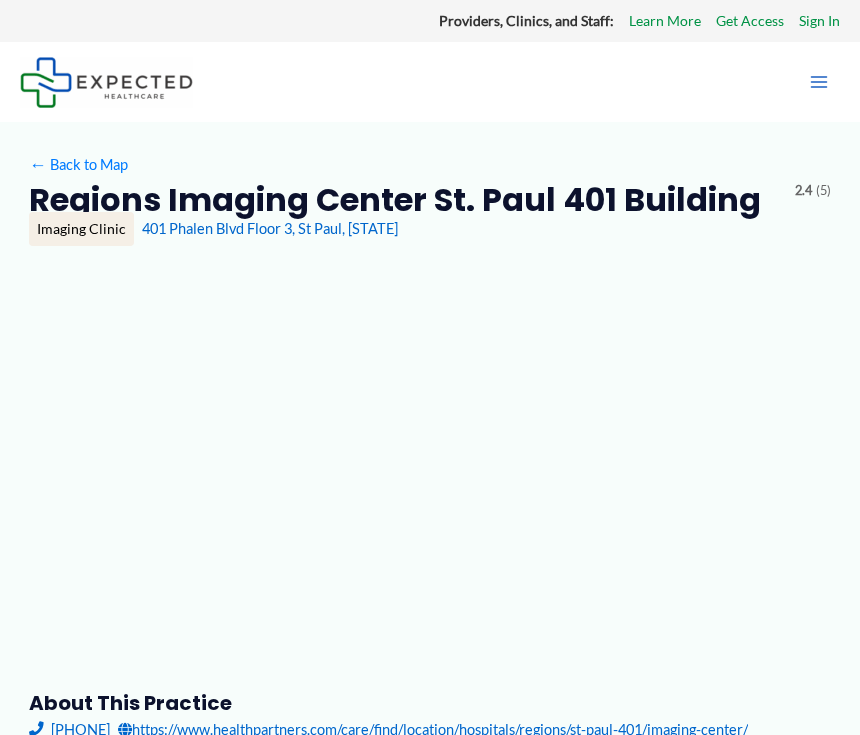 scroll, scrollTop: 0, scrollLeft: 0, axis: both 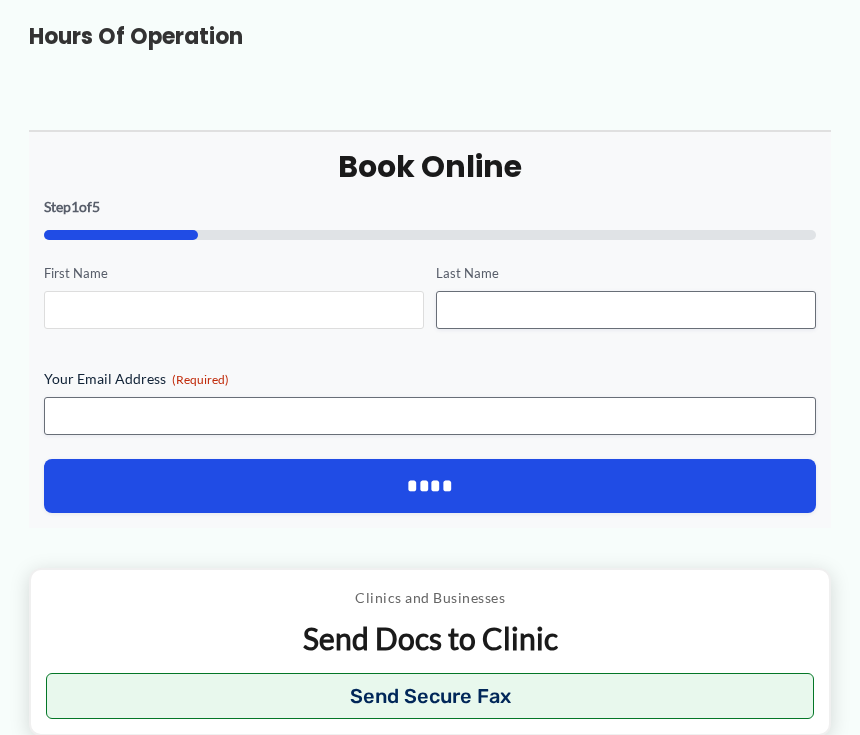 click on "First Name" at bounding box center [234, 310] 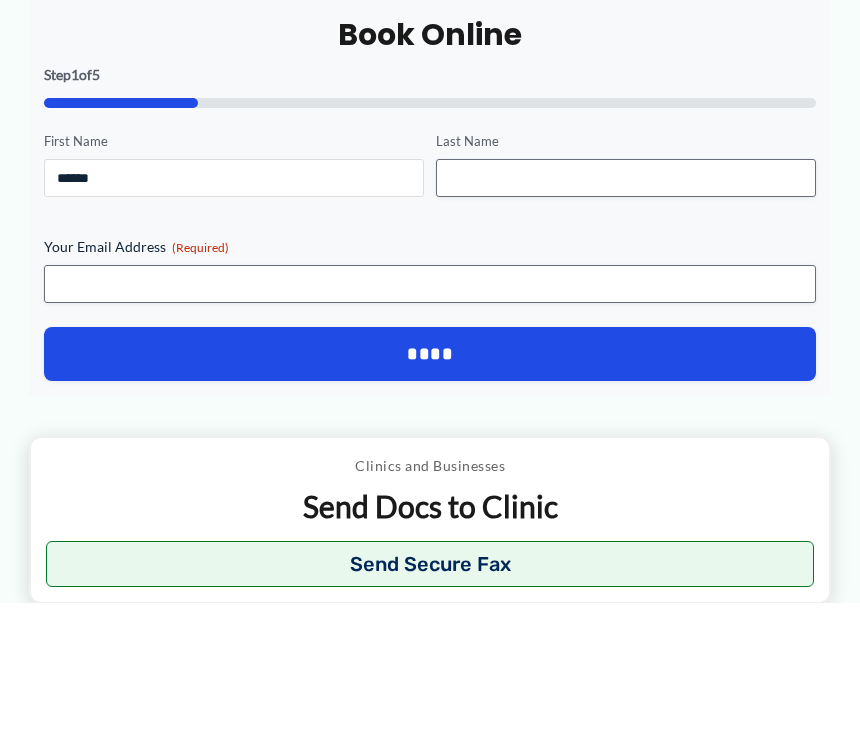 type on "******" 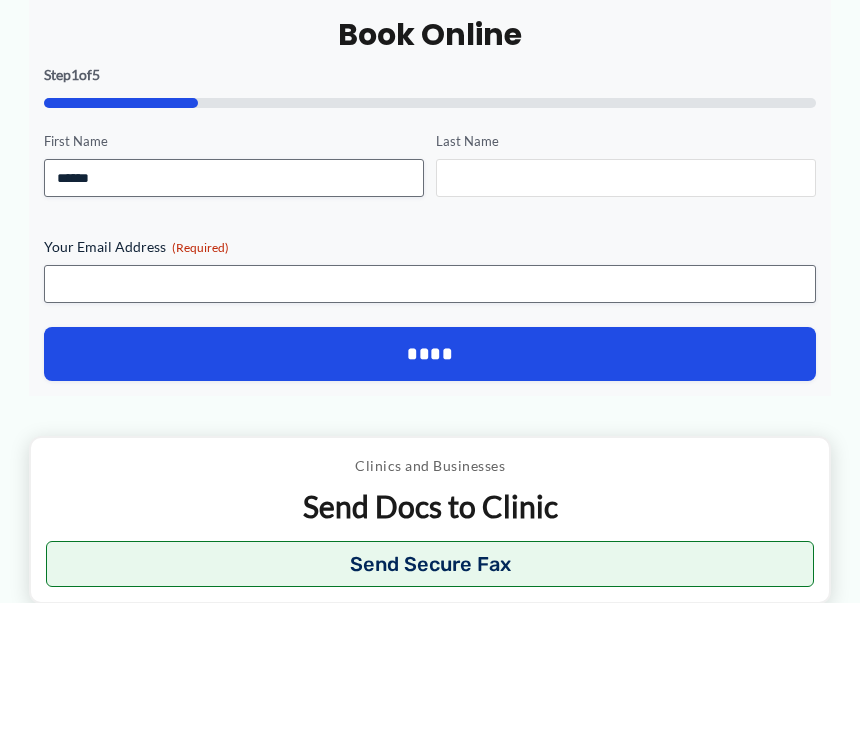 click on "Last Name" at bounding box center (626, 310) 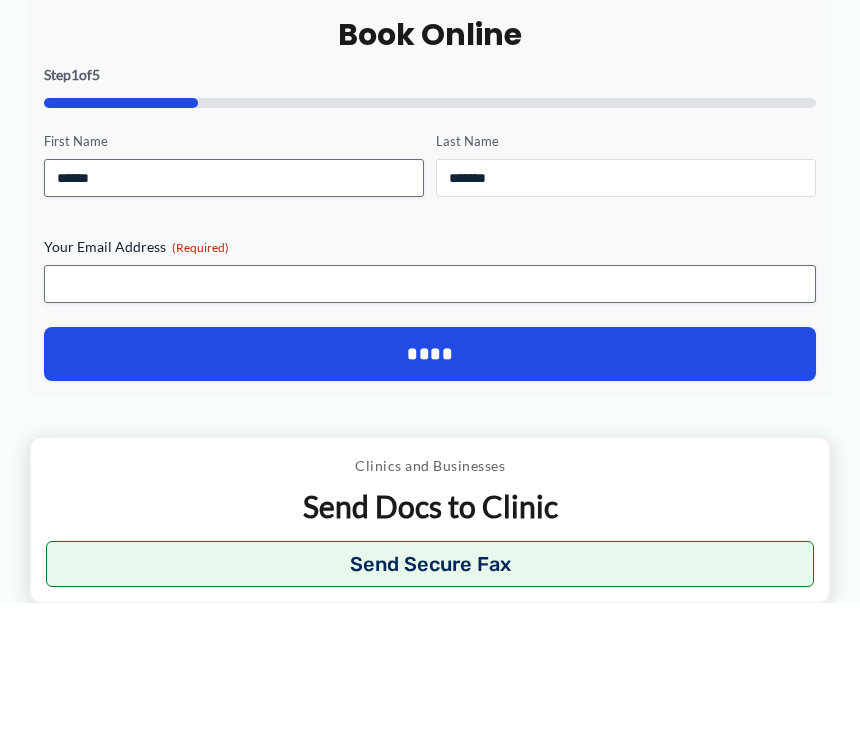 type on "*******" 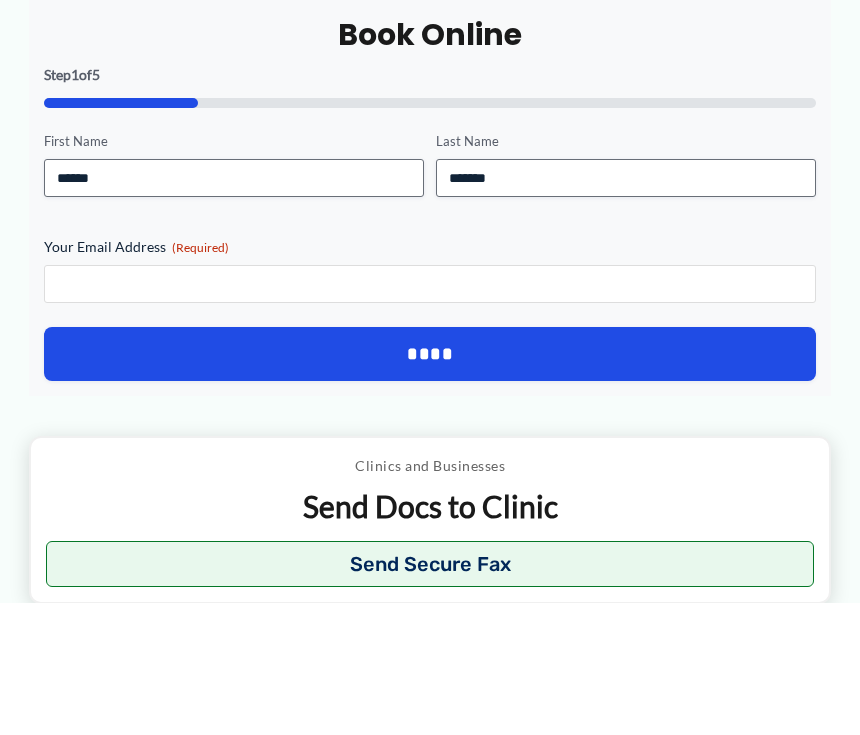 click on "Your Email Address (Required)" at bounding box center (430, 416) 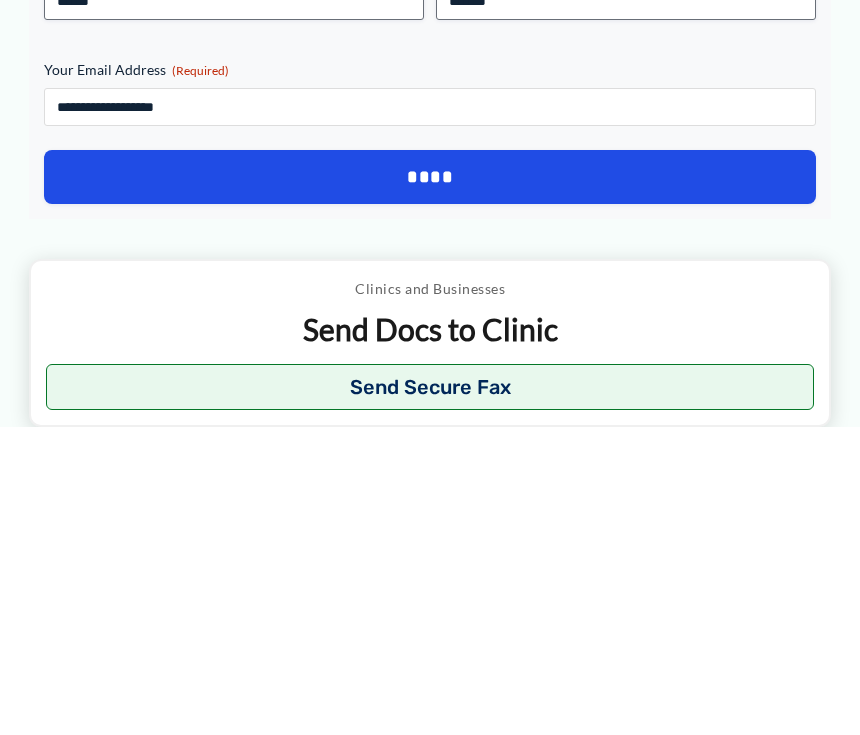 type on "**********" 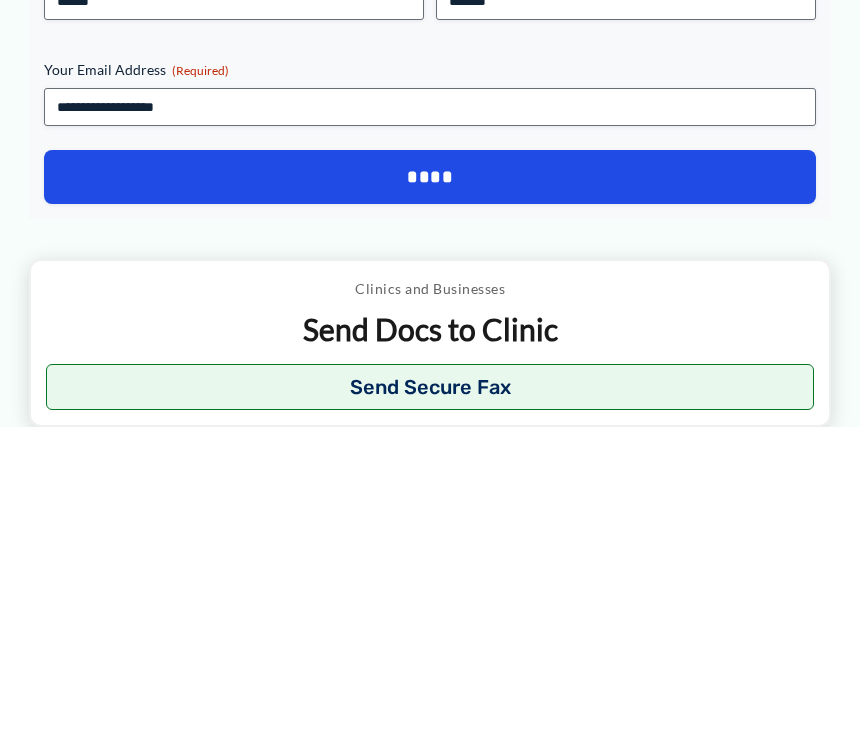 click on "****" at bounding box center [430, 486] 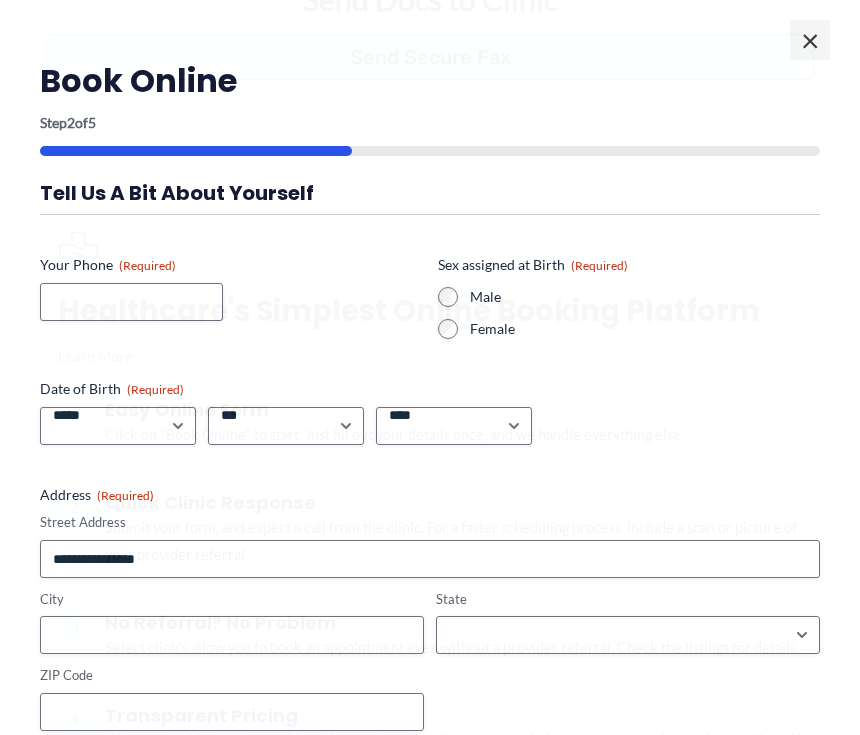 scroll, scrollTop: 1329, scrollLeft: 0, axis: vertical 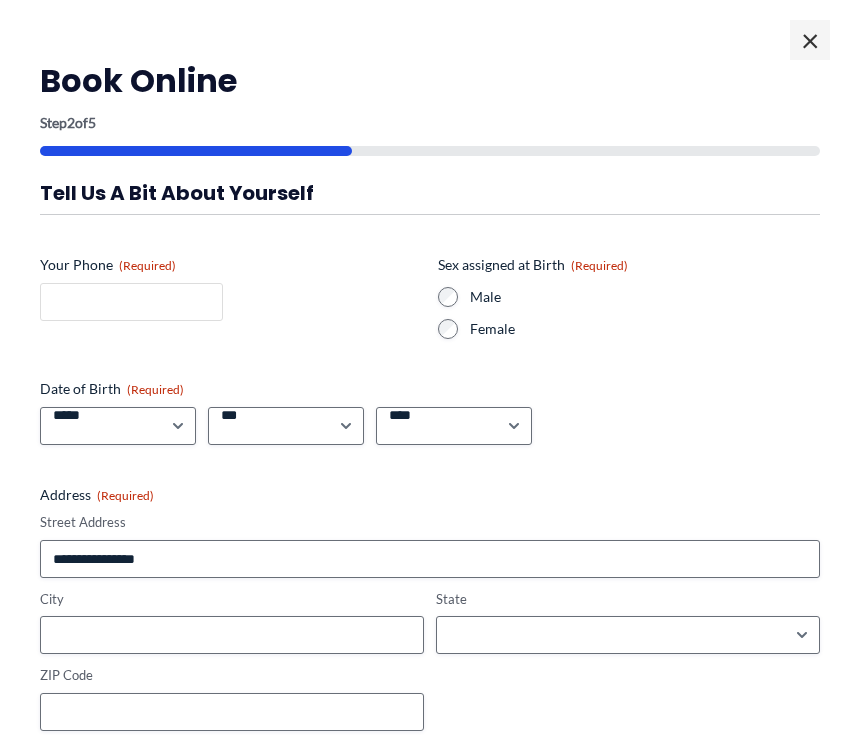 click on "Your Phone (Required)" at bounding box center (131, 302) 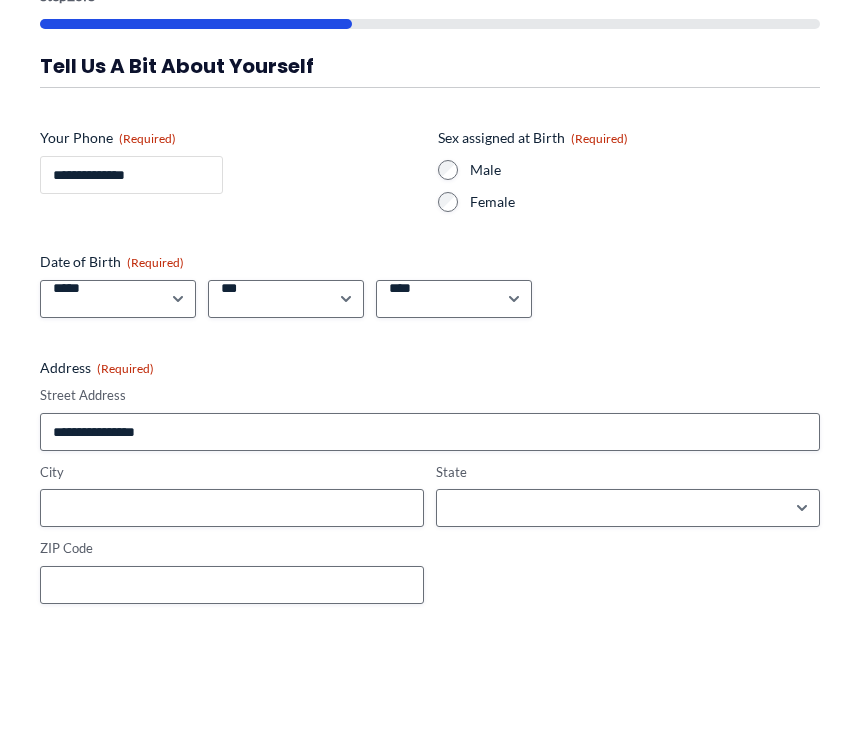 type on "**********" 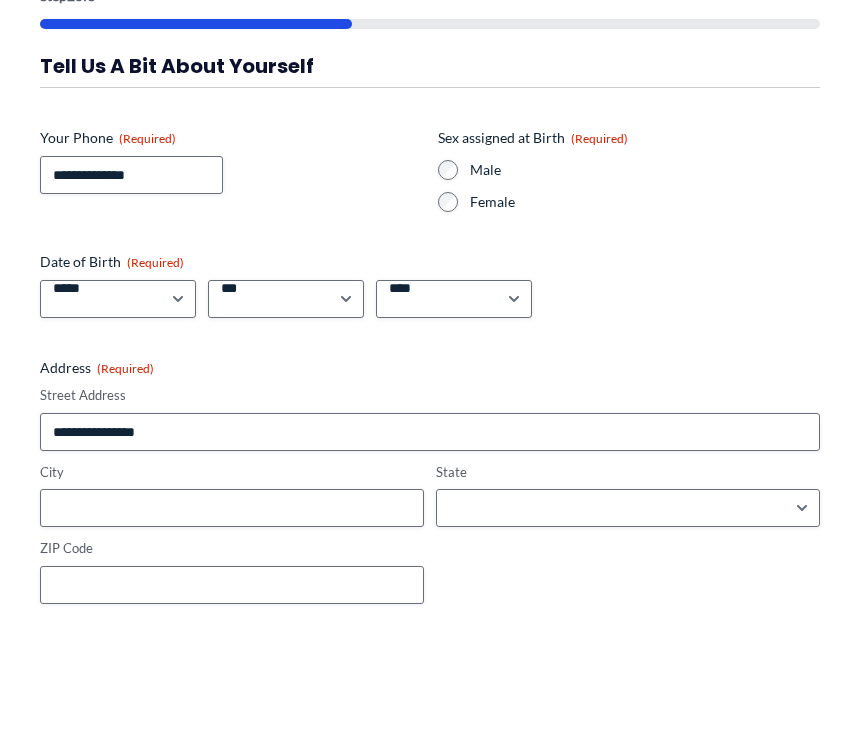 click on "Sex assigned at Birth (Required)
Male
Female" at bounding box center [629, 297] 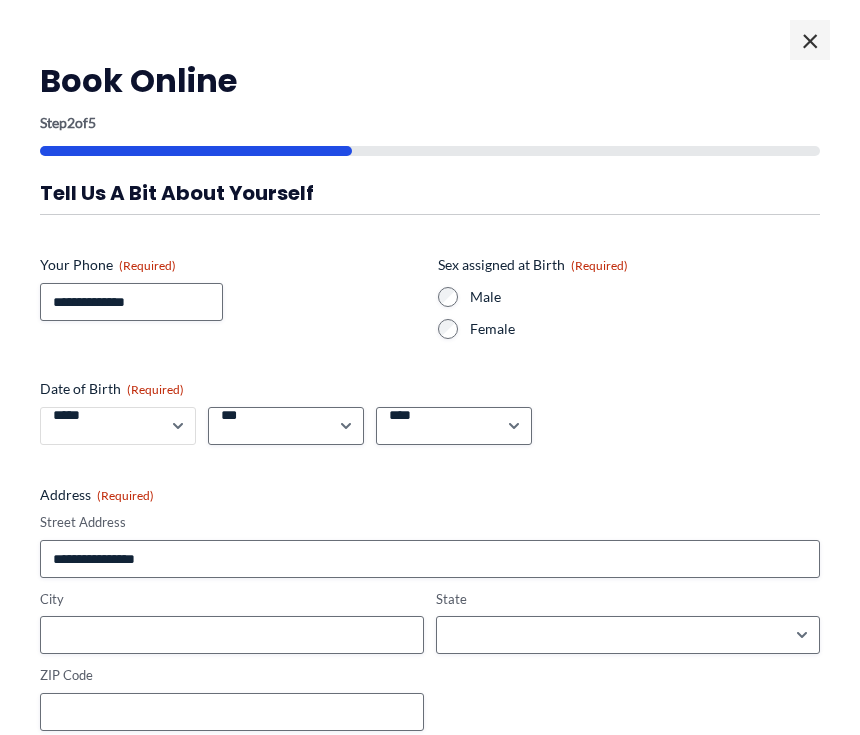 click on "***** * * * * * * * * * ** ** **" at bounding box center [118, 426] 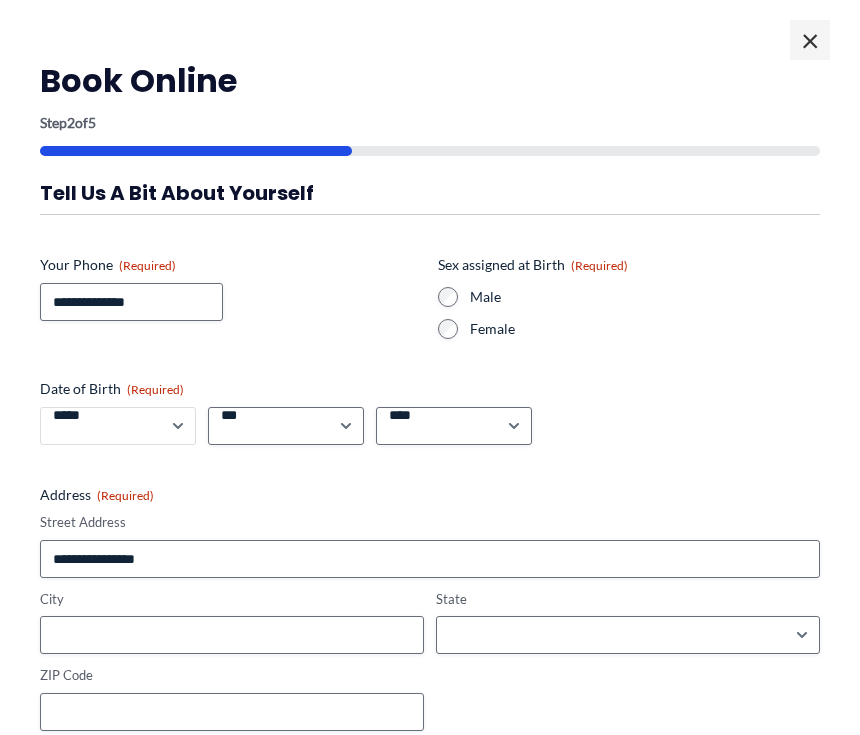select on "**" 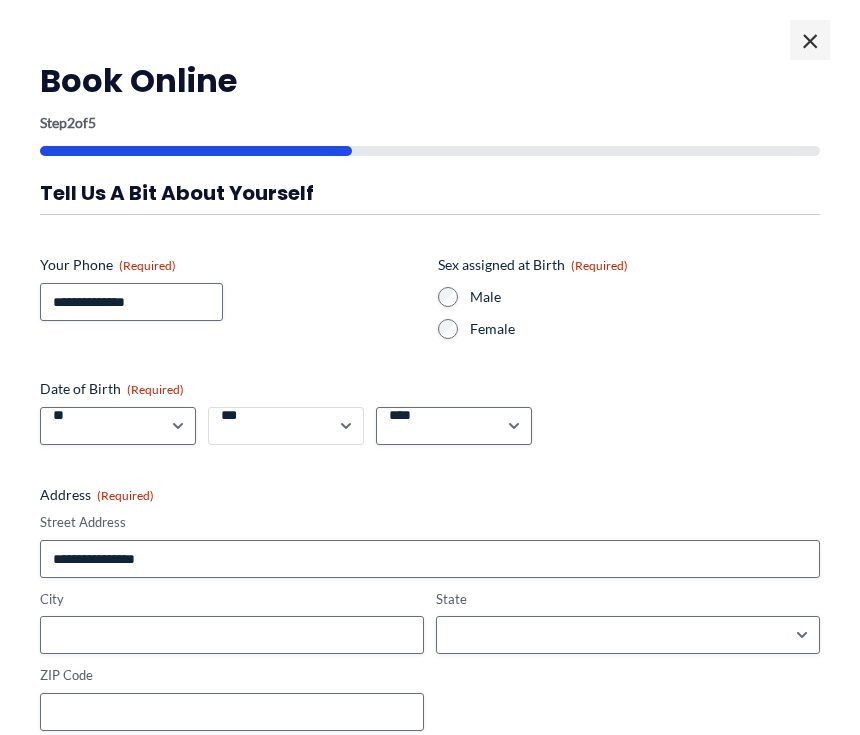 click on "*** * * * * * * * * * ** ** ** ** ** ** ** ** ** ** ** ** ** ** ** ** ** ** ** ** ** **" at bounding box center (286, 426) 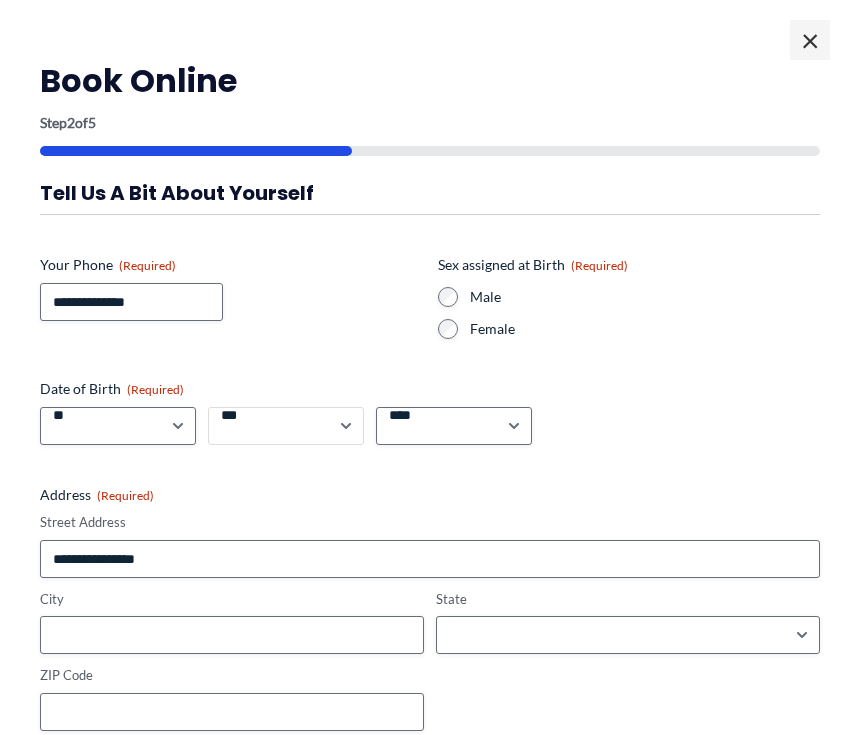 select on "*" 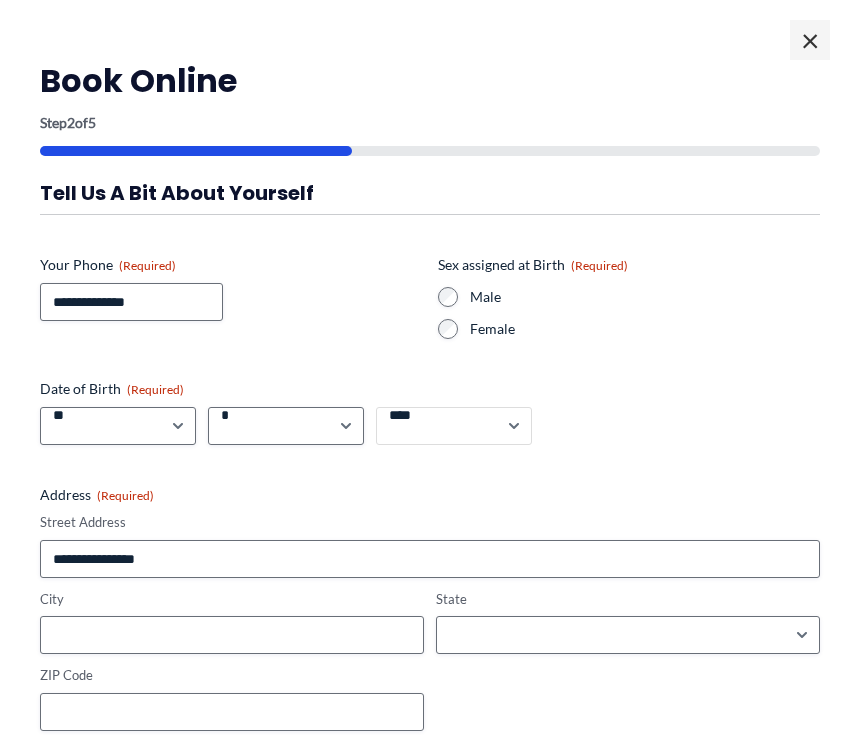 click on "**** **** **** **** **** **** **** **** **** **** **** **** **** **** **** **** **** **** **** **** **** **** **** **** **** **** **** **** **** **** **** **** **** **** **** **** **** **** **** **** **** **** **** **** **** **** **** **** **** **** **** **** **** **** **** **** **** **** **** **** **** **** **** **** **** **** **** **** **** **** **** **** **** **** **** **** **** **** **** **** **** **** **** **** **** **** **** **** **** **** **** **** **** **** **** **** **** **** **** **** **** **** **** **** **** **** **** ****" at bounding box center (454, 426) 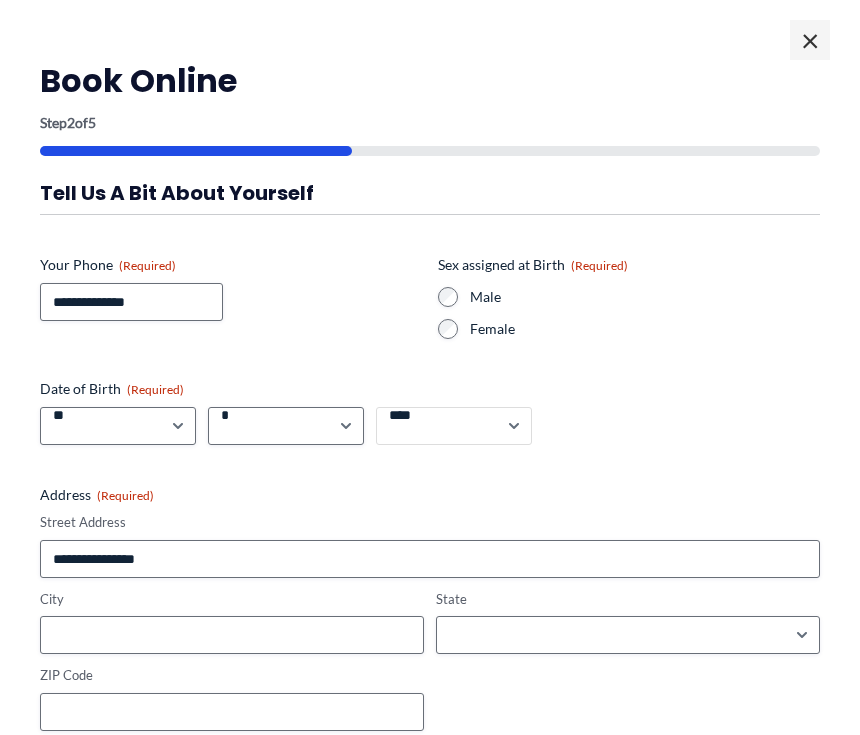 click on "**** **** **** **** **** **** **** **** **** **** **** **** **** **** **** **** **** **** **** **** **** **** **** **** **** **** **** **** **** **** **** **** **** **** **** **** **** **** **** **** **** **** **** **** **** **** **** **** **** **** **** **** **** **** **** **** **** **** **** **** **** **** **** **** **** **** **** **** **** **** **** **** **** **** **** **** **** **** **** **** **** **** **** **** **** **** **** **** **** **** **** **** **** **** **** **** **** **** **** **** **** **** **** **** **** **** **** ****" at bounding box center (454, 426) 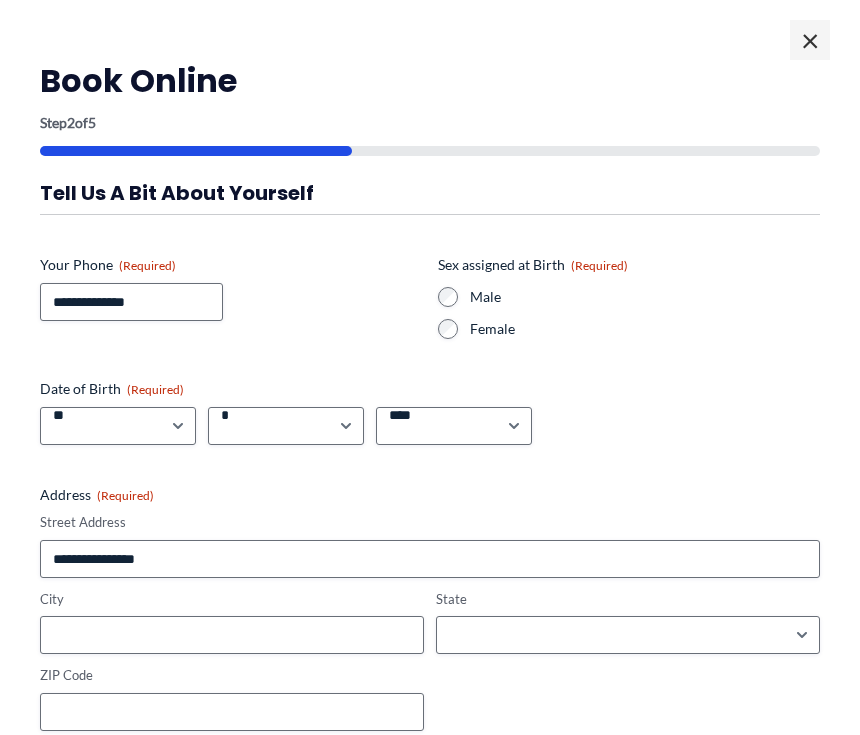 click on "Male" at bounding box center (645, 297) 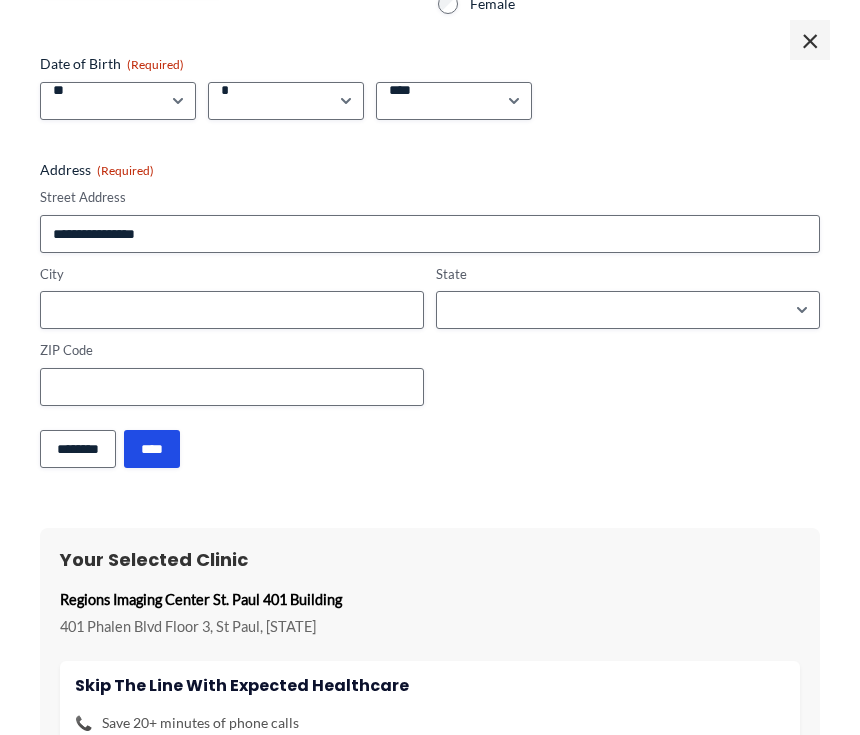 scroll, scrollTop: 332, scrollLeft: 0, axis: vertical 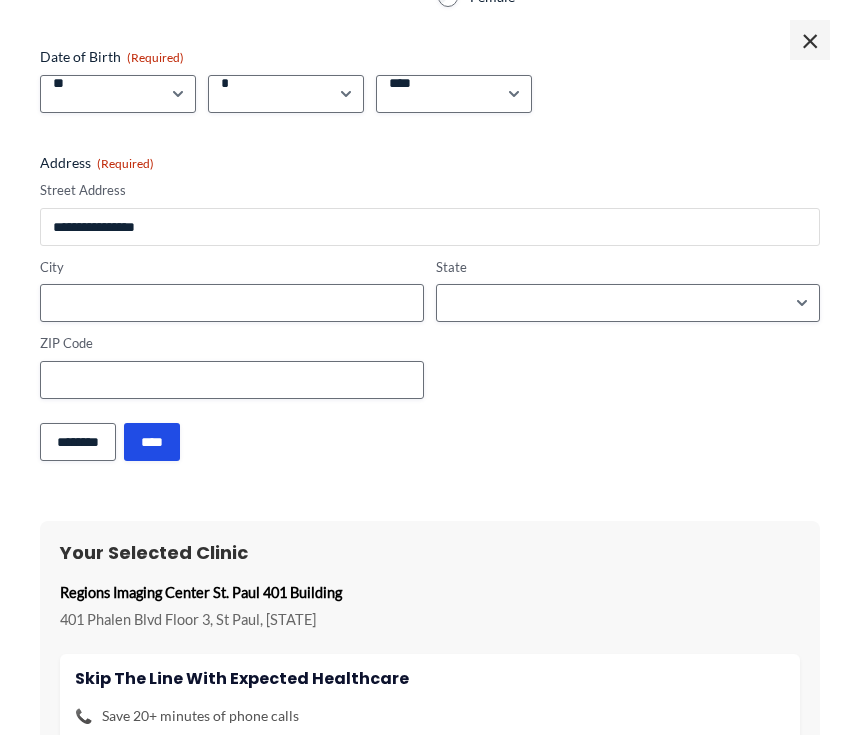 click on "Street Address" at bounding box center [430, 227] 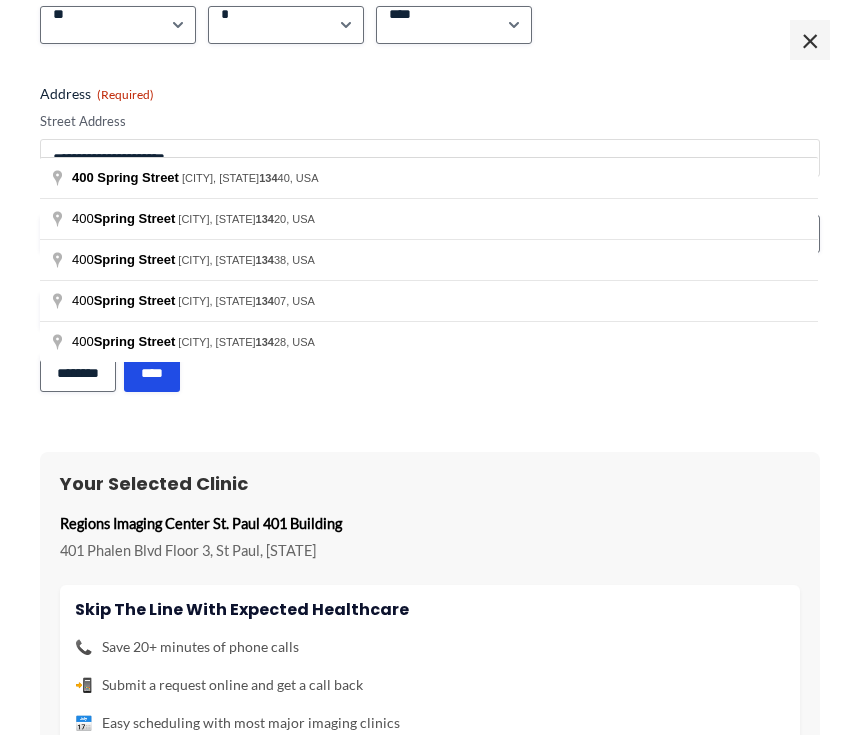 scroll, scrollTop: 400, scrollLeft: 0, axis: vertical 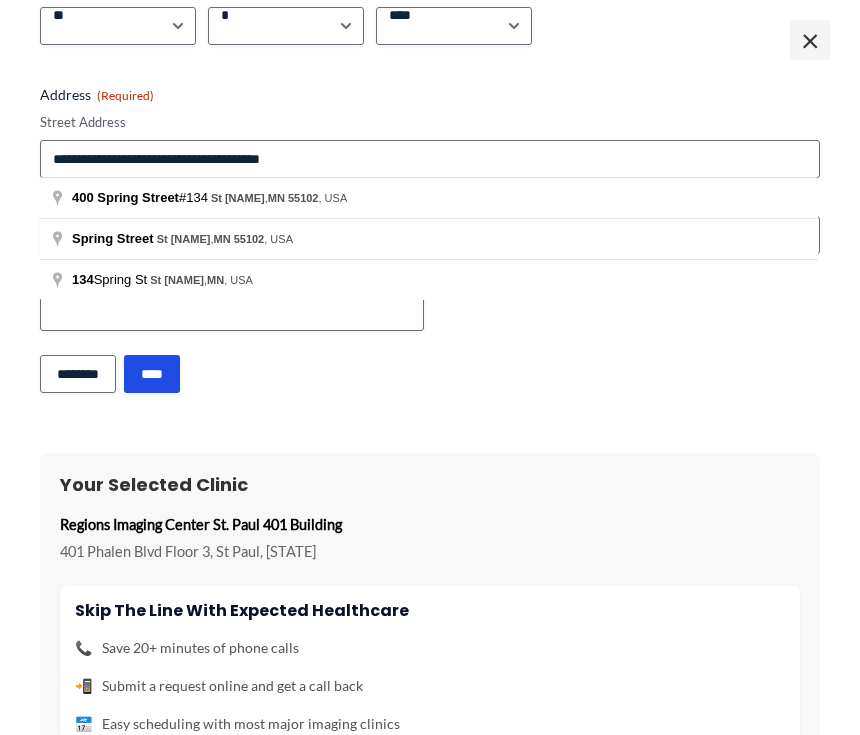 click on "**********" at bounding box center [430, 208] 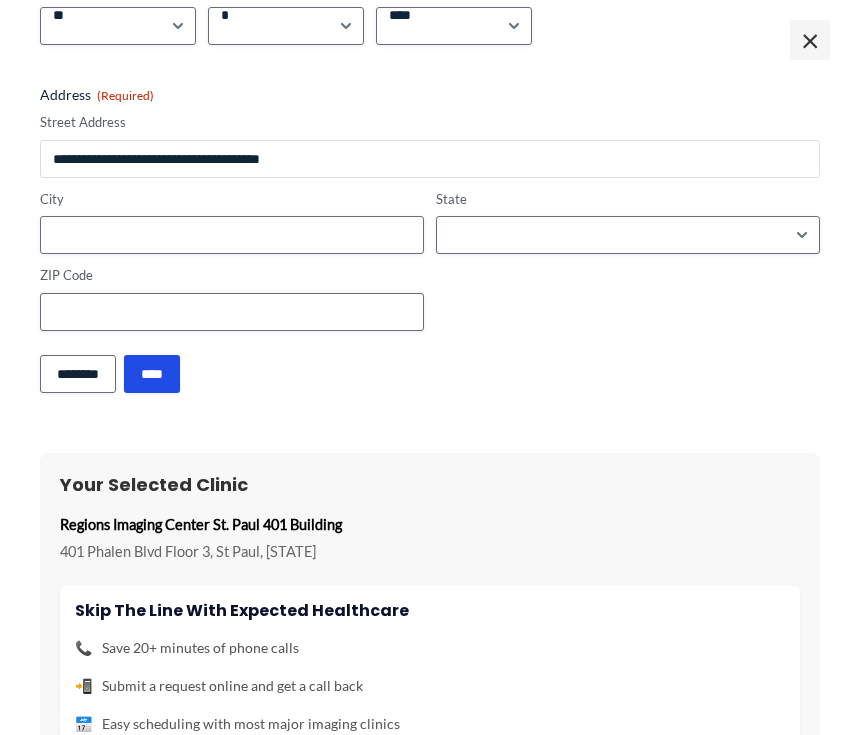 click on "**********" at bounding box center (430, 159) 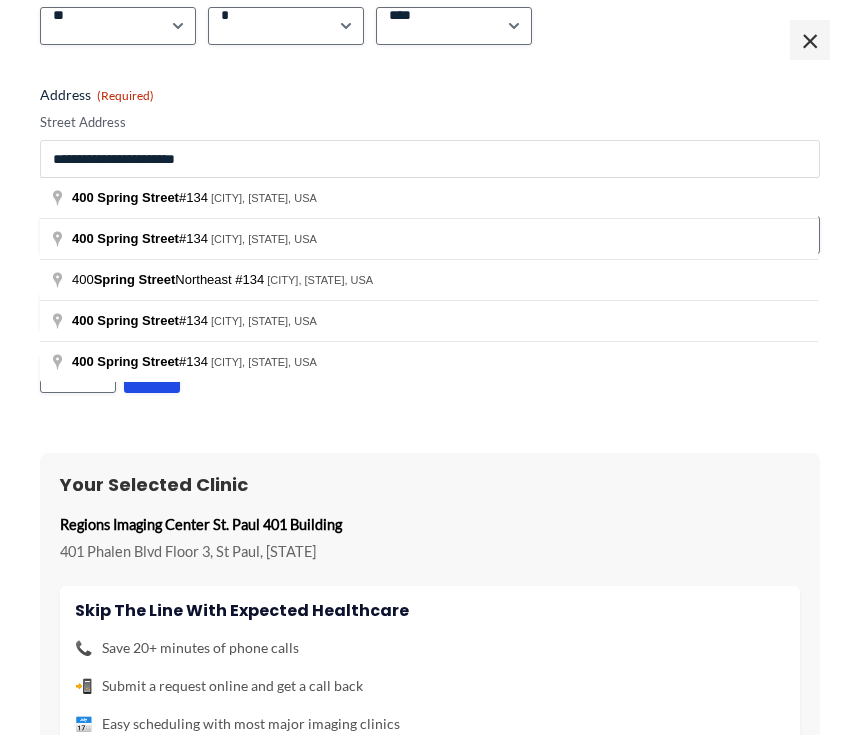 type on "**********" 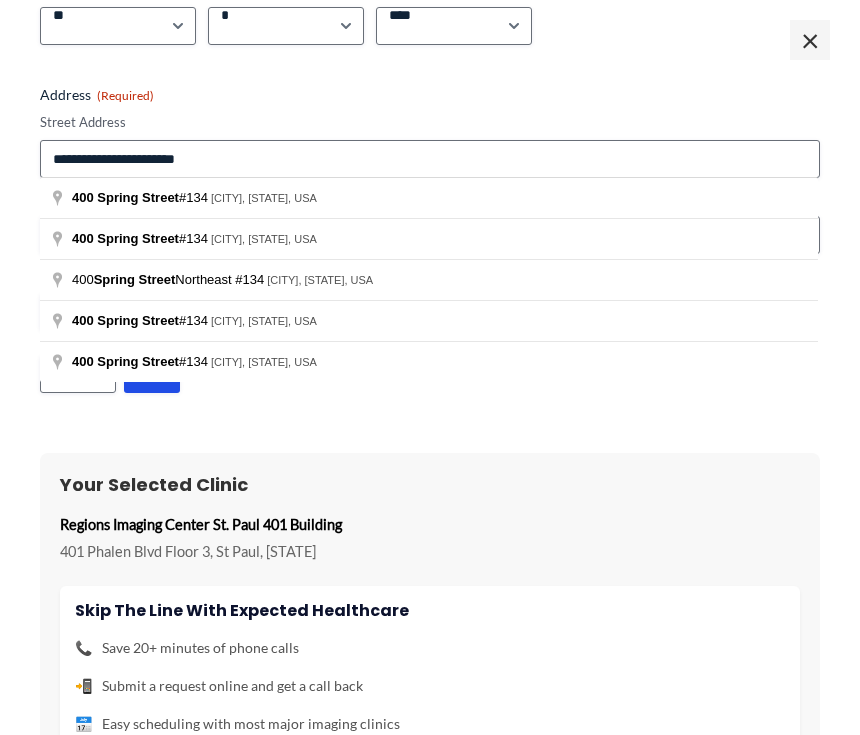 click on "**********" at bounding box center [430, 55] 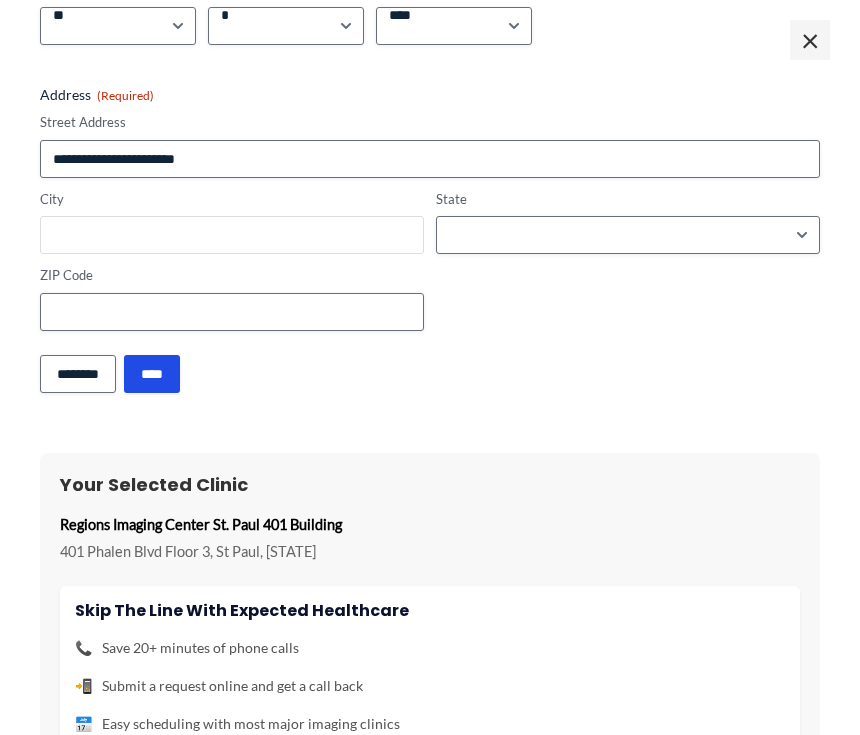 click on "City" at bounding box center (232, 235) 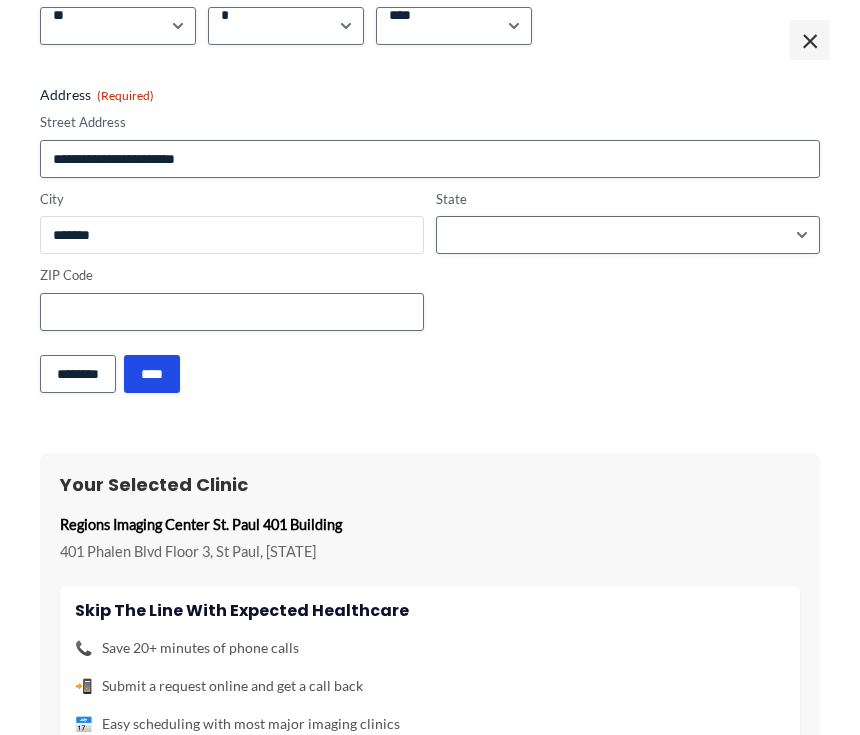 type on "*******" 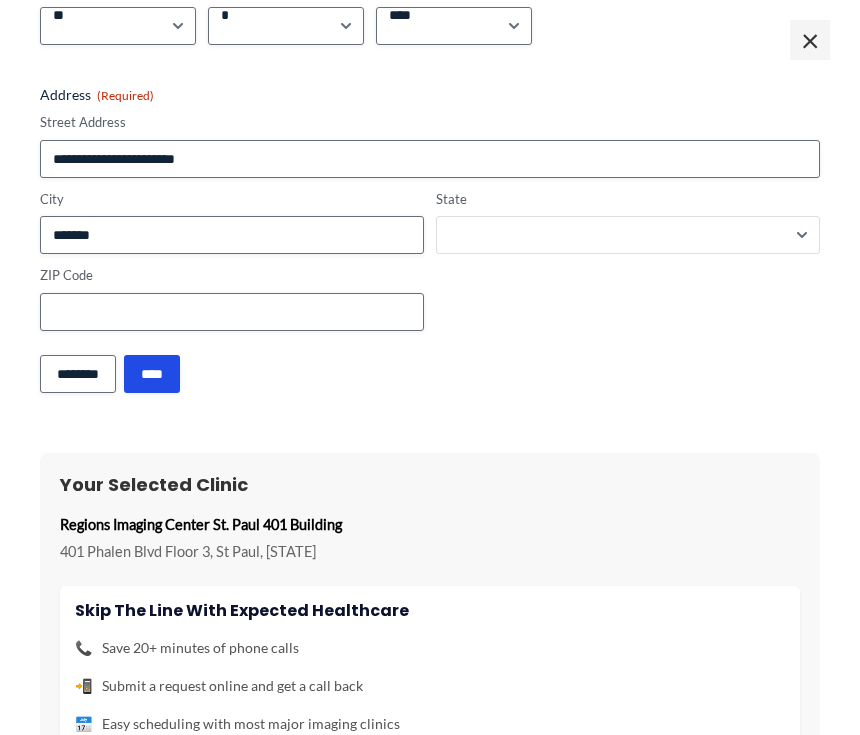 click on "**********" at bounding box center [628, 235] 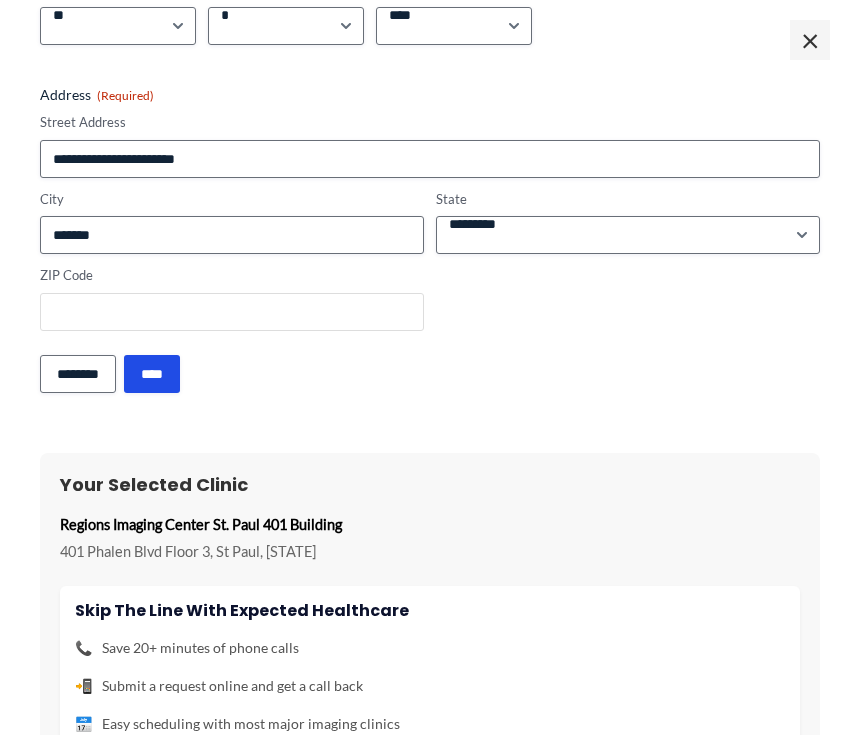 click on "ZIP Code" at bounding box center [232, 312] 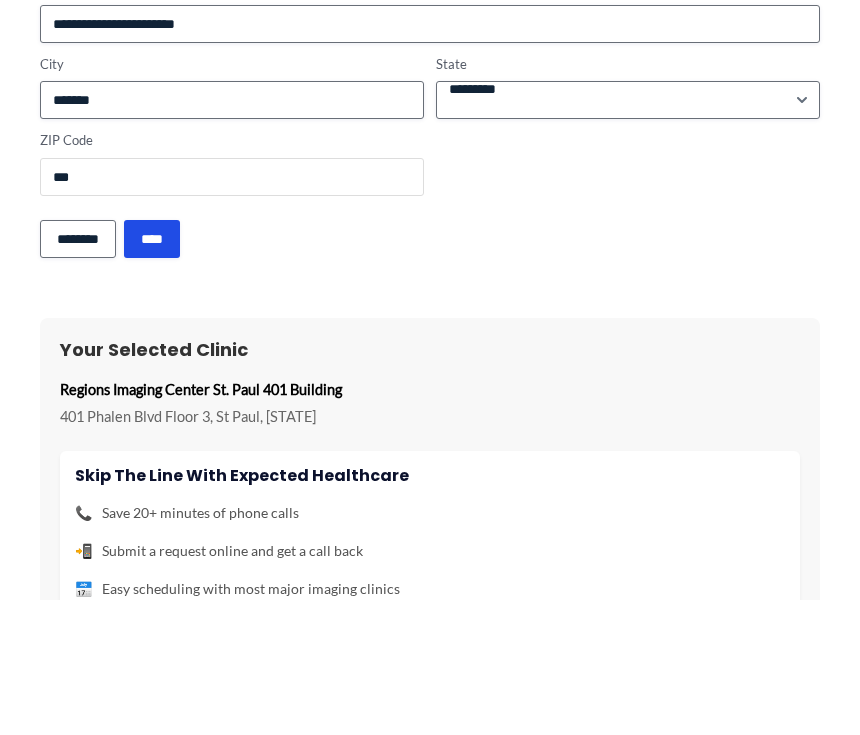 type on "***" 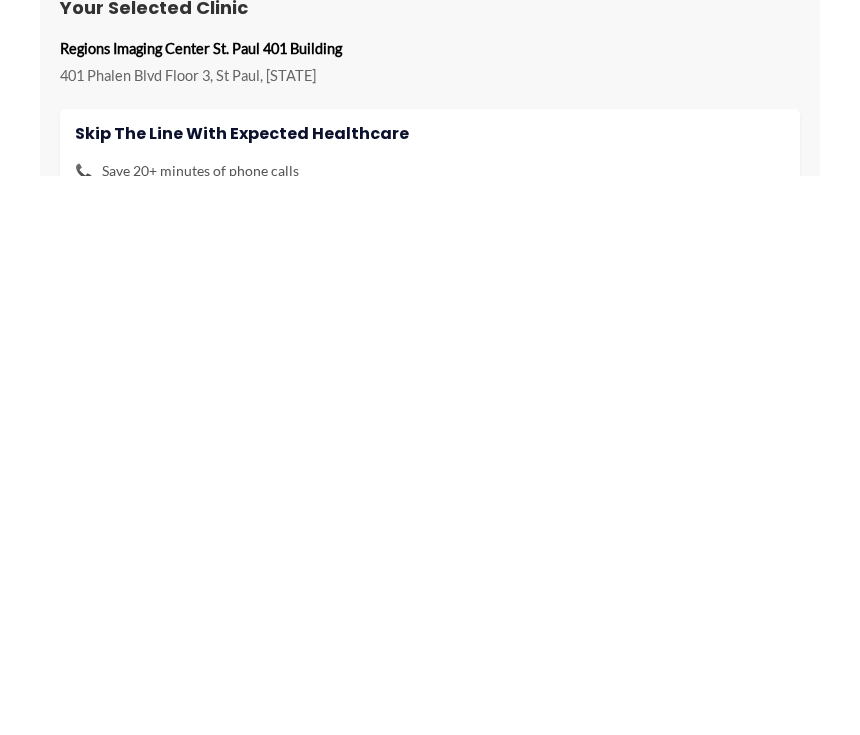 scroll, scrollTop: 1016, scrollLeft: 0, axis: vertical 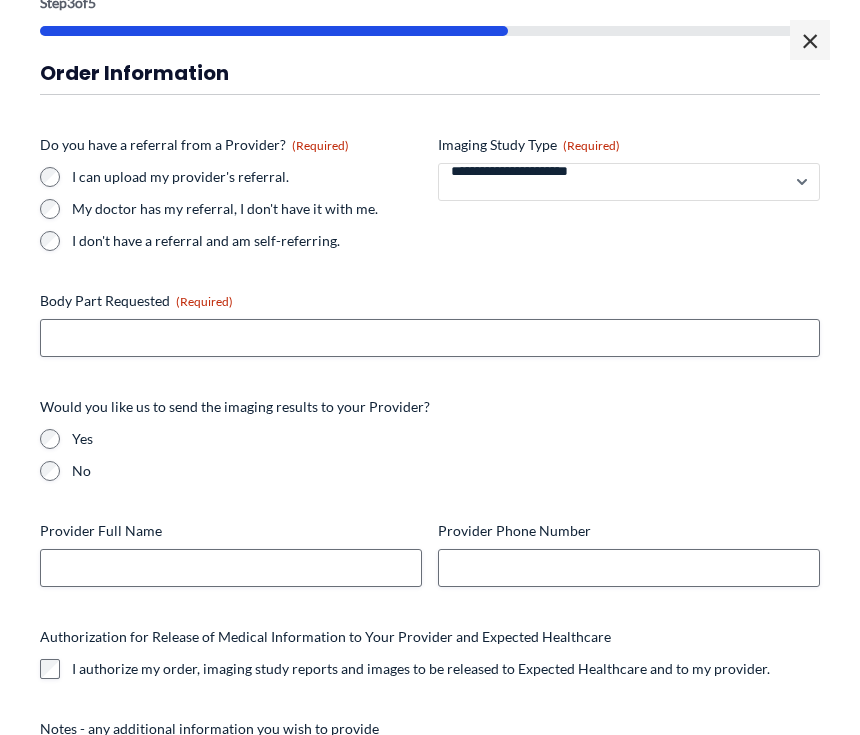 click on "**********" at bounding box center (629, 182) 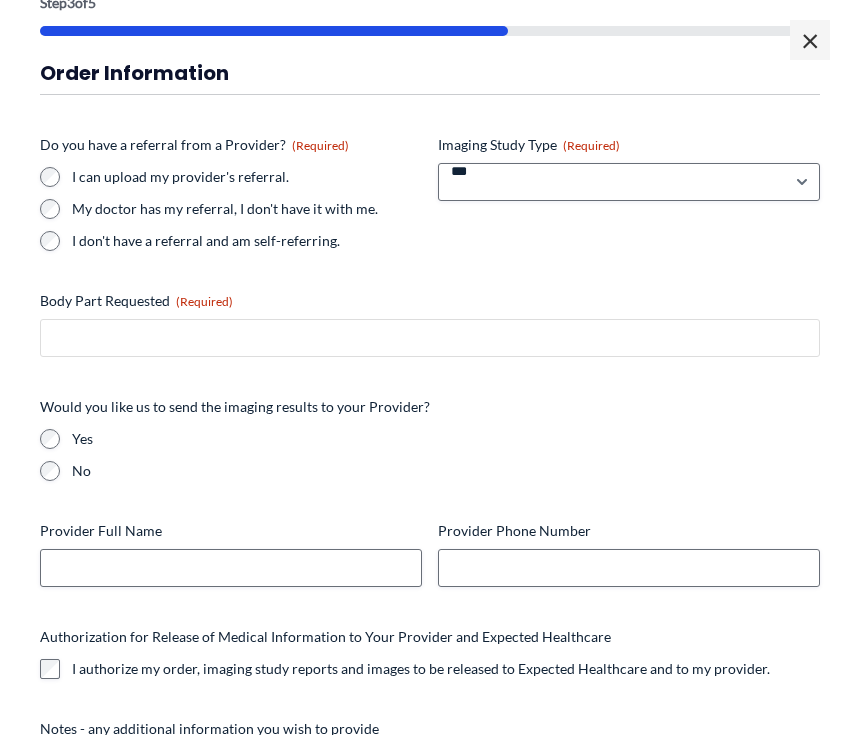 click on "Body Part Requested (Required)" at bounding box center [430, 338] 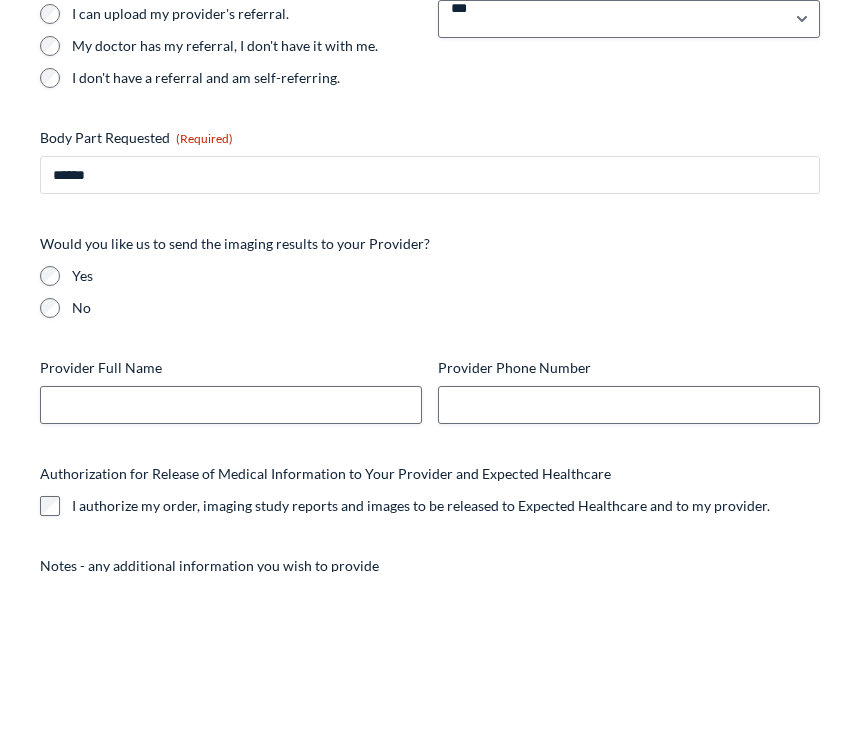 type on "******" 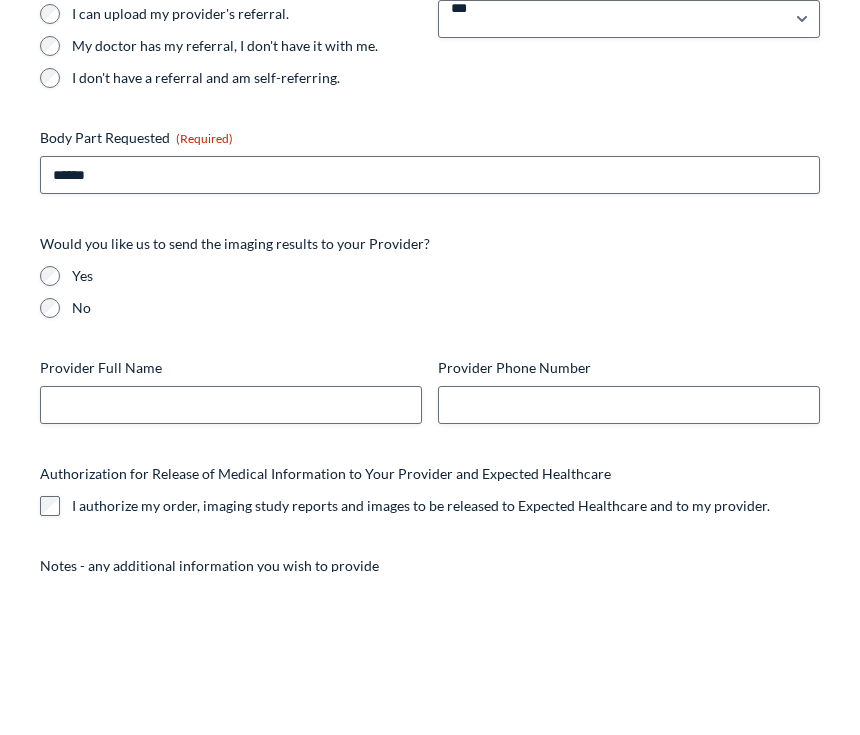scroll, scrollTop: 1179, scrollLeft: 0, axis: vertical 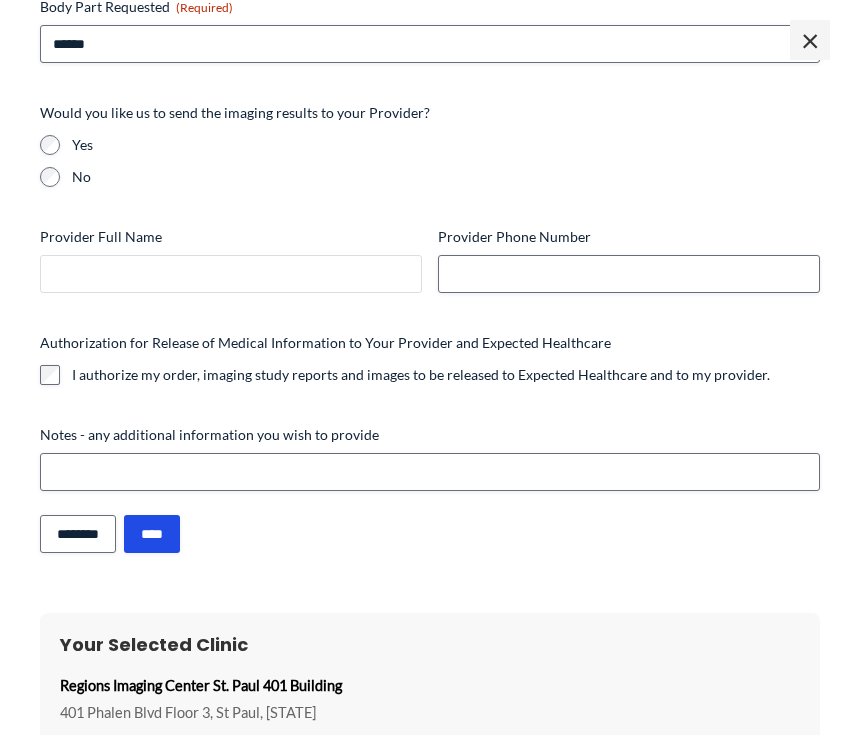 click on "Provider Full Name" at bounding box center [231, 274] 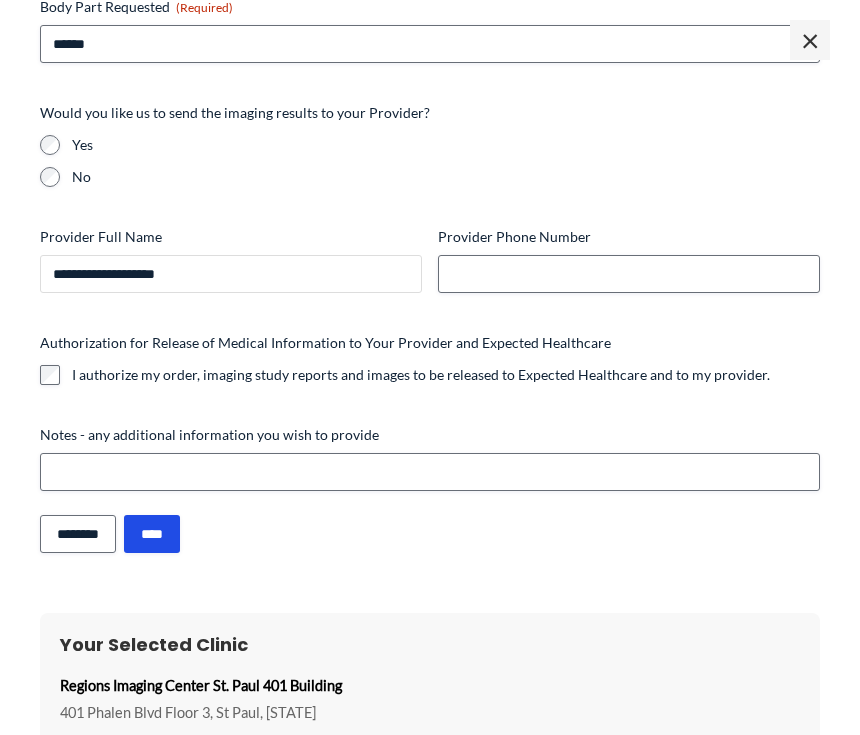 type on "**********" 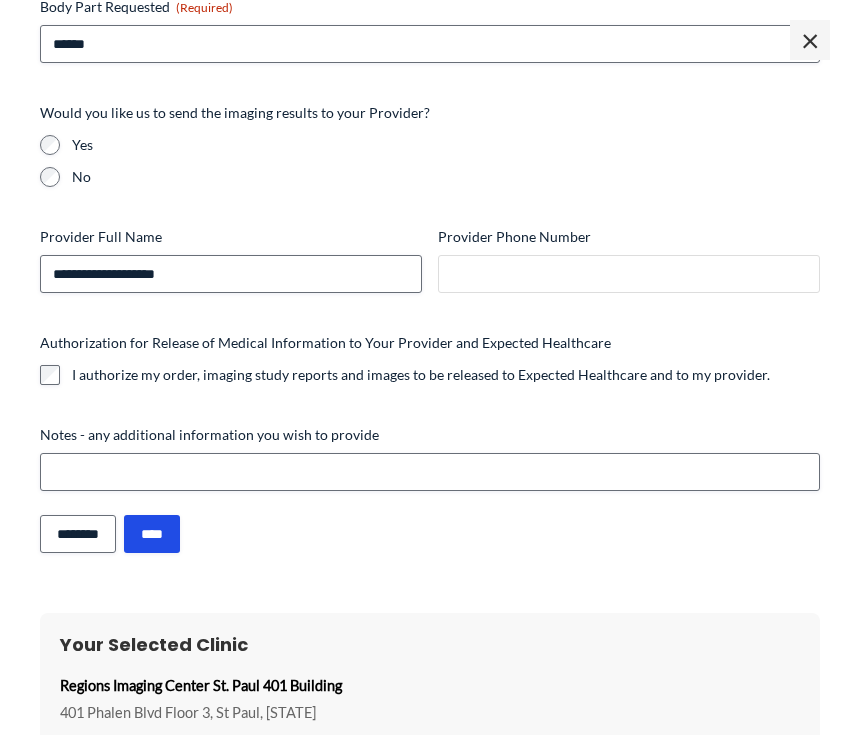 click on "Provider Phone Number" at bounding box center [629, 274] 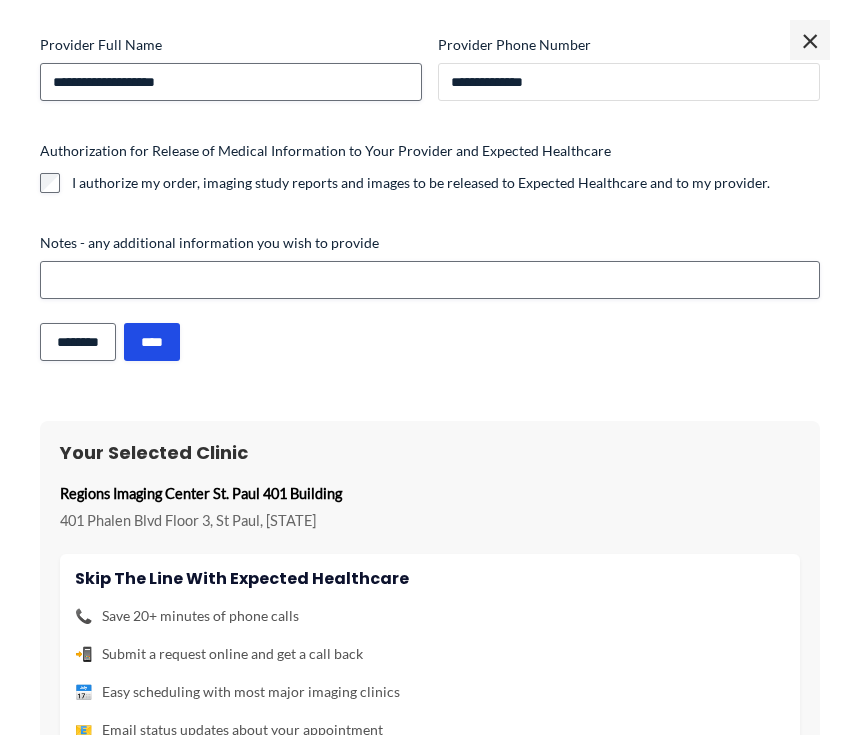 scroll, scrollTop: 612, scrollLeft: 0, axis: vertical 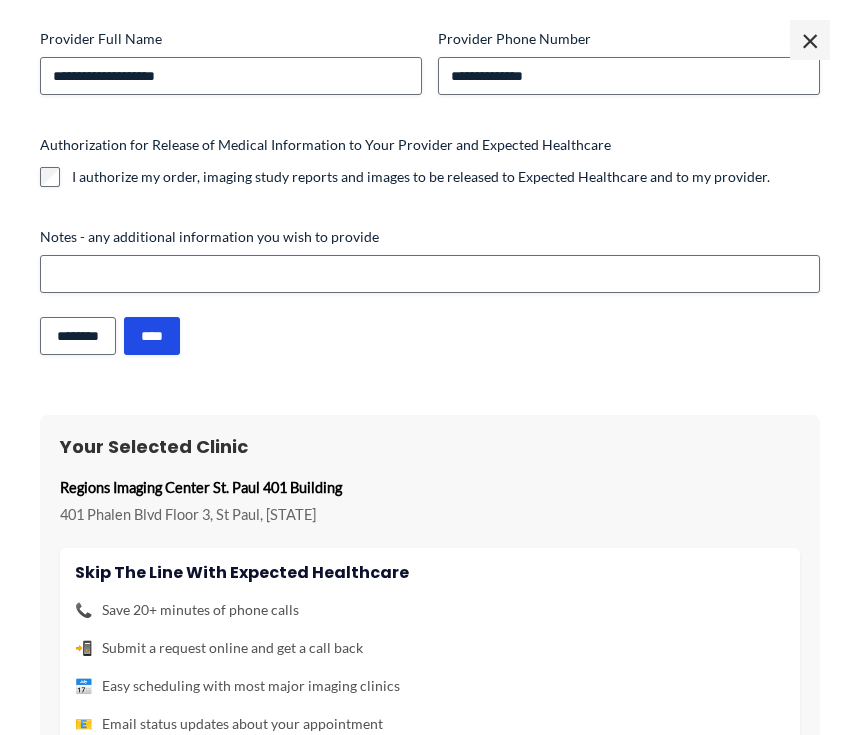 type 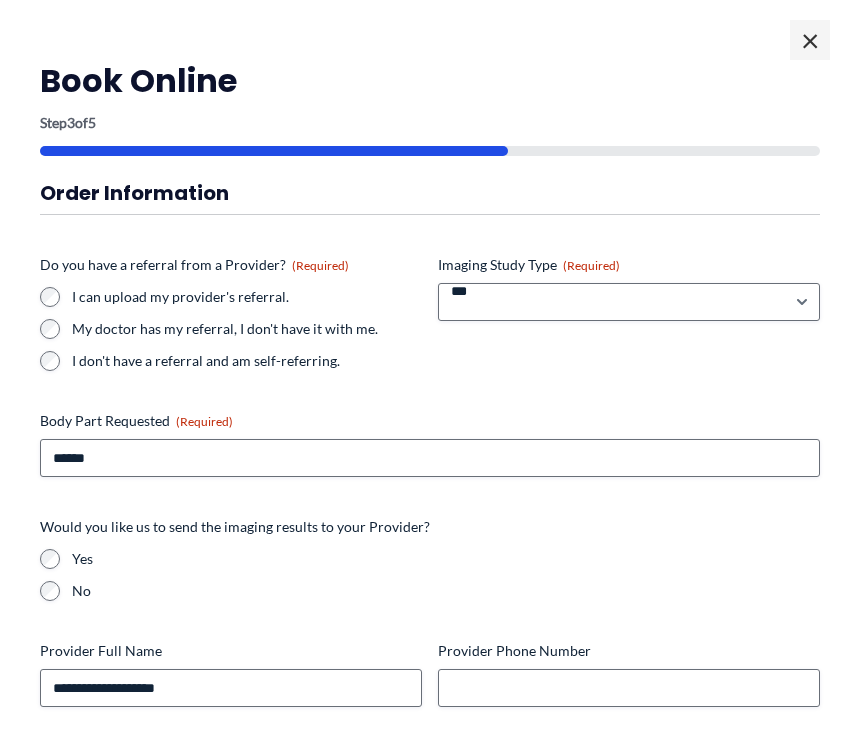 scroll, scrollTop: 0, scrollLeft: 0, axis: both 